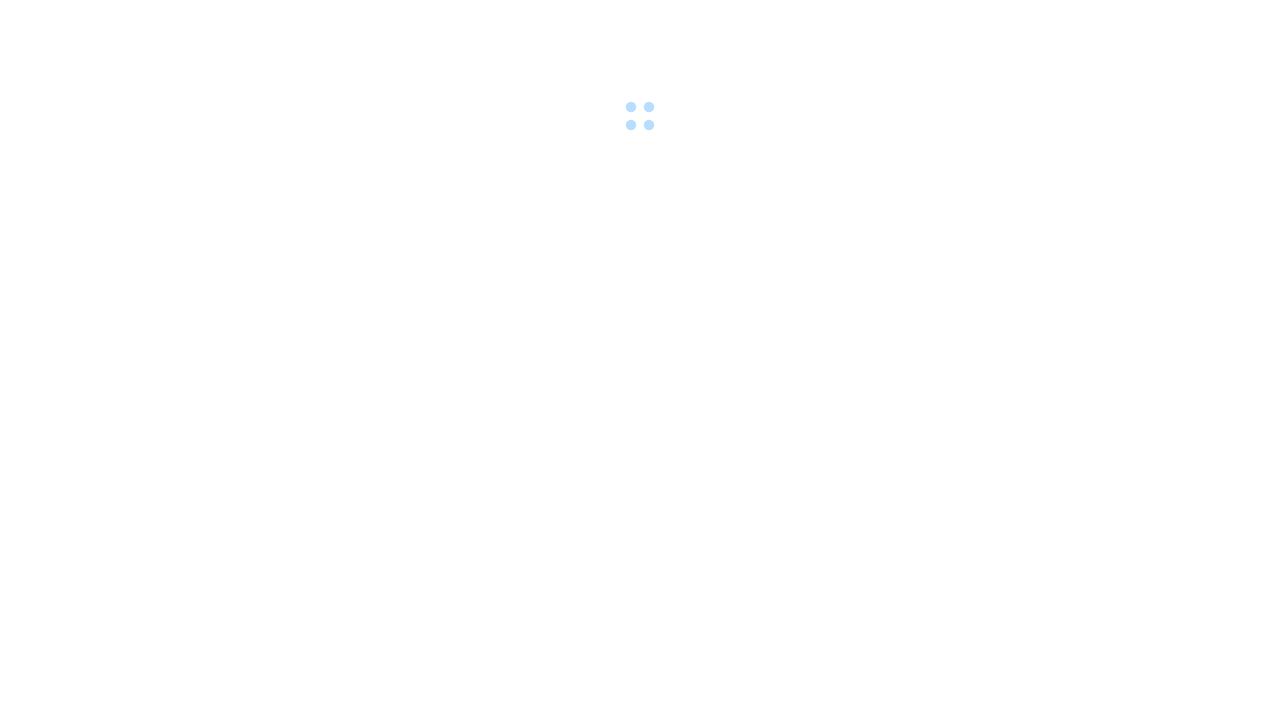 scroll, scrollTop: 0, scrollLeft: 0, axis: both 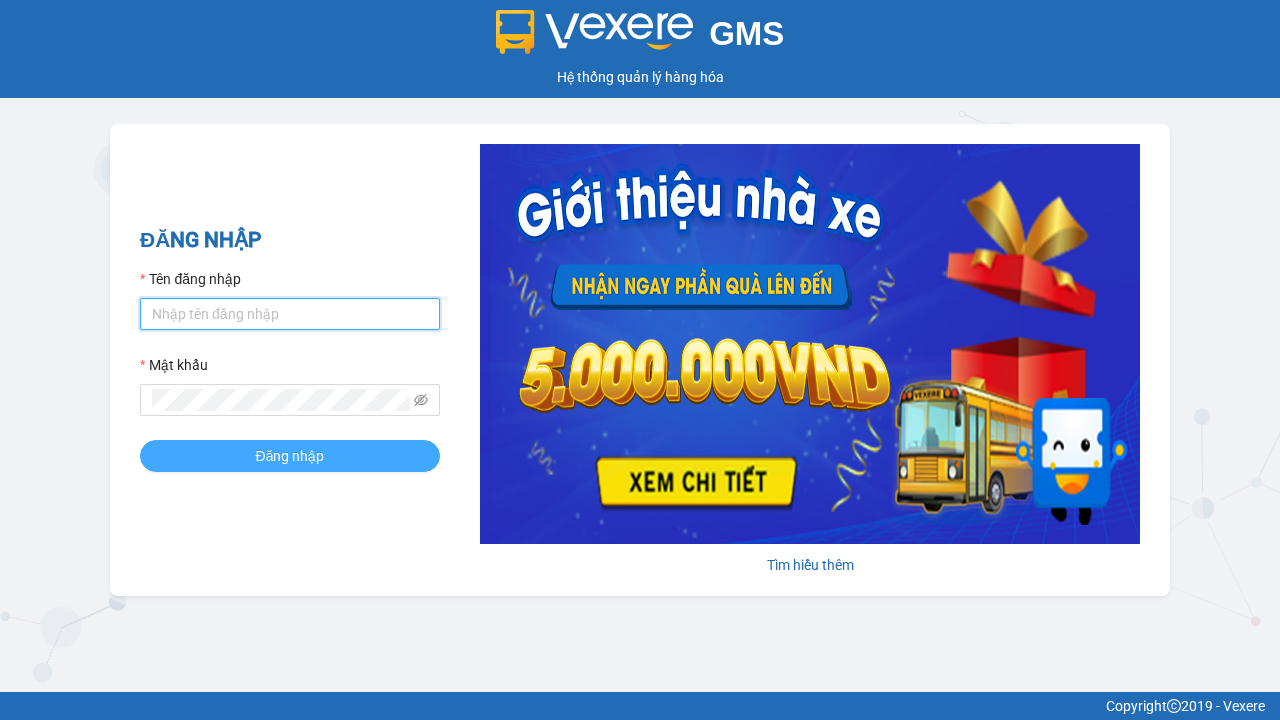 click on "Tên đăng nhập" at bounding box center (290, 314) 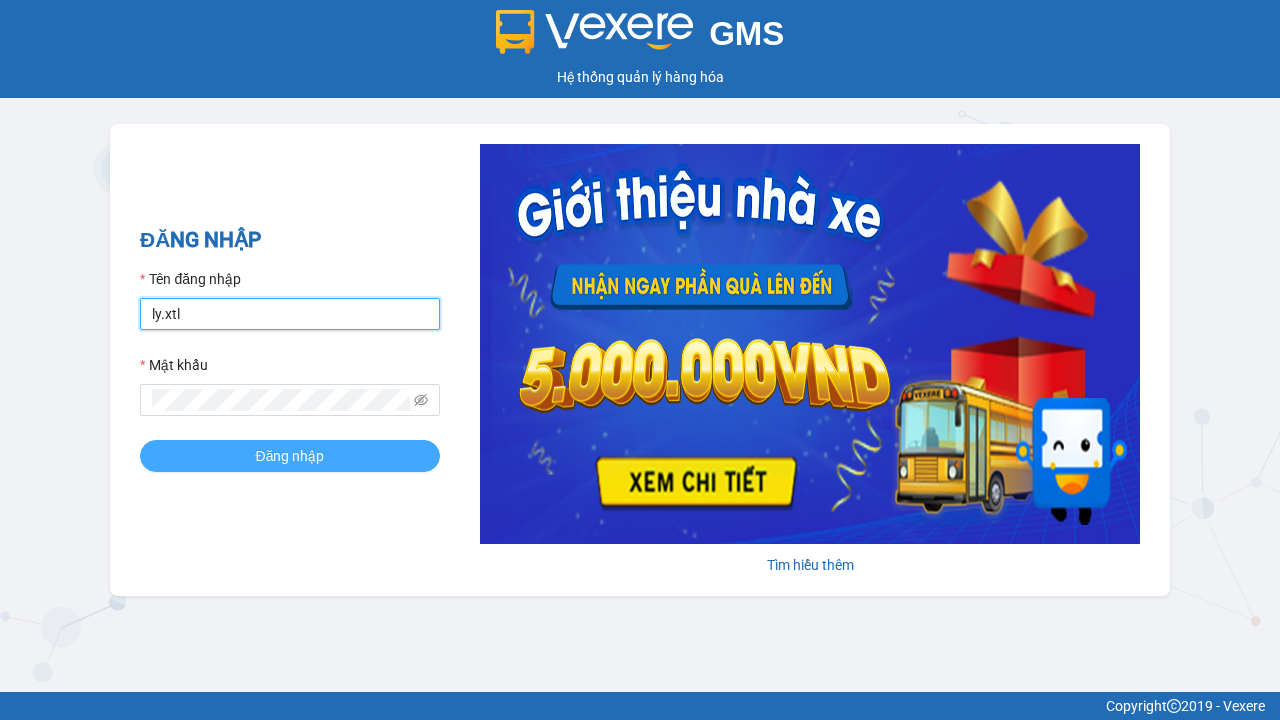 type on "ly.xtl" 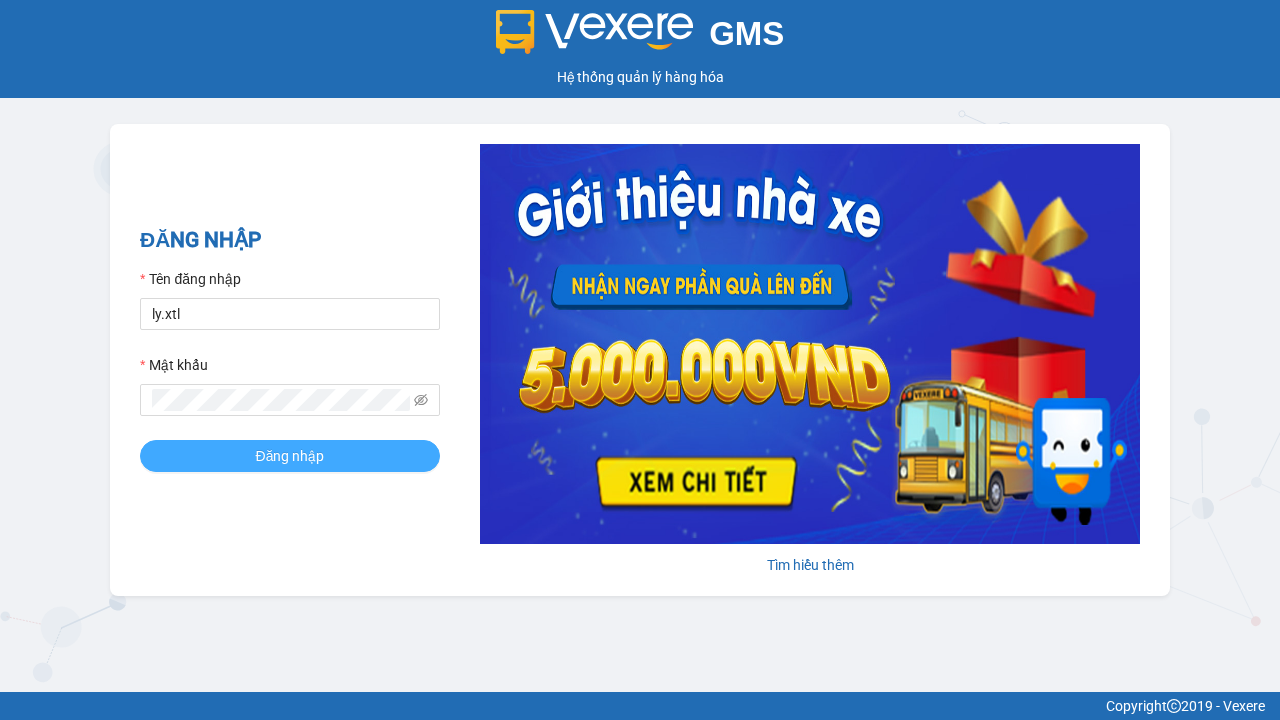 click on "Đăng nhập" at bounding box center [290, 456] 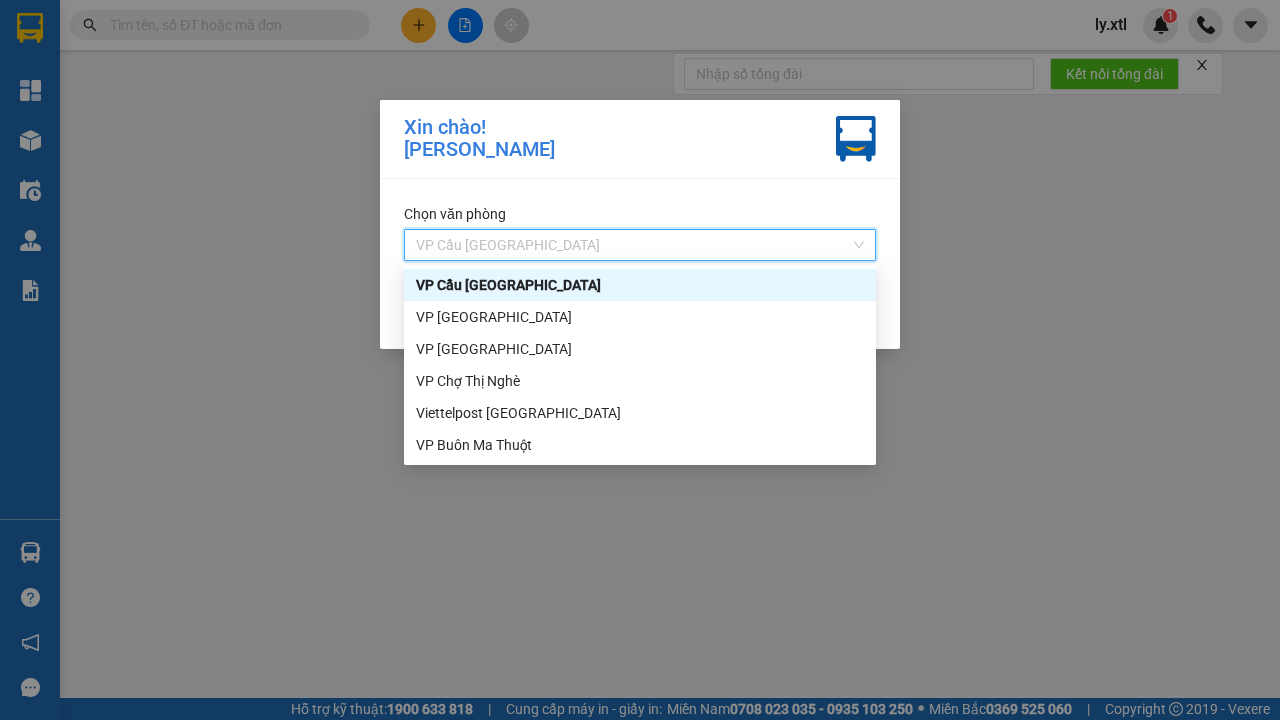 click on "VP Cầu [GEOGRAPHIC_DATA]" at bounding box center [640, 285] 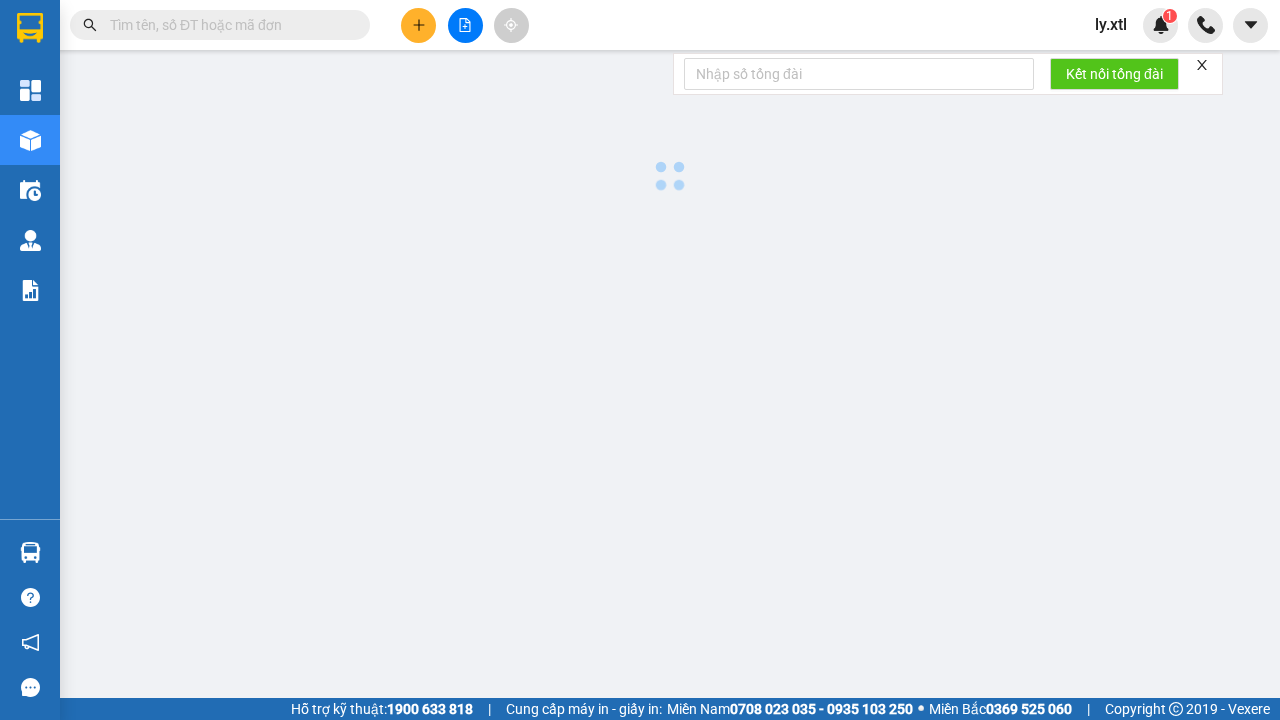 click 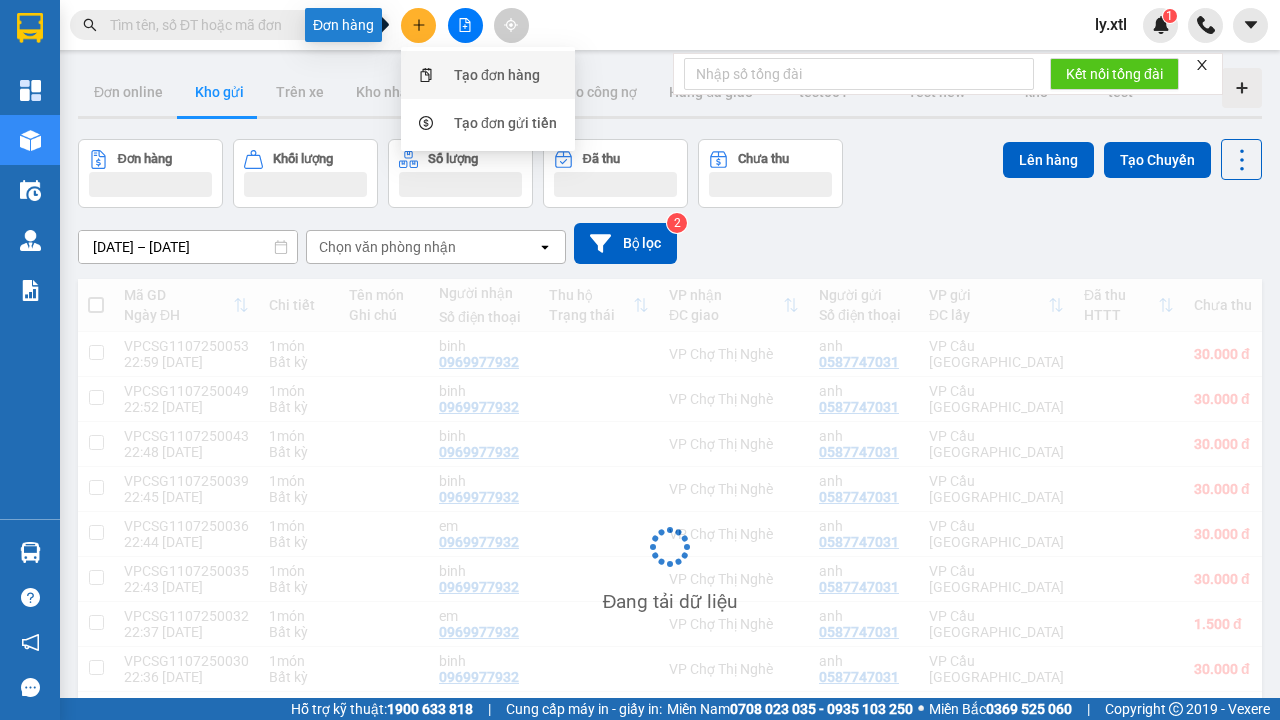 click on "Tạo đơn hàng" at bounding box center [497, 75] 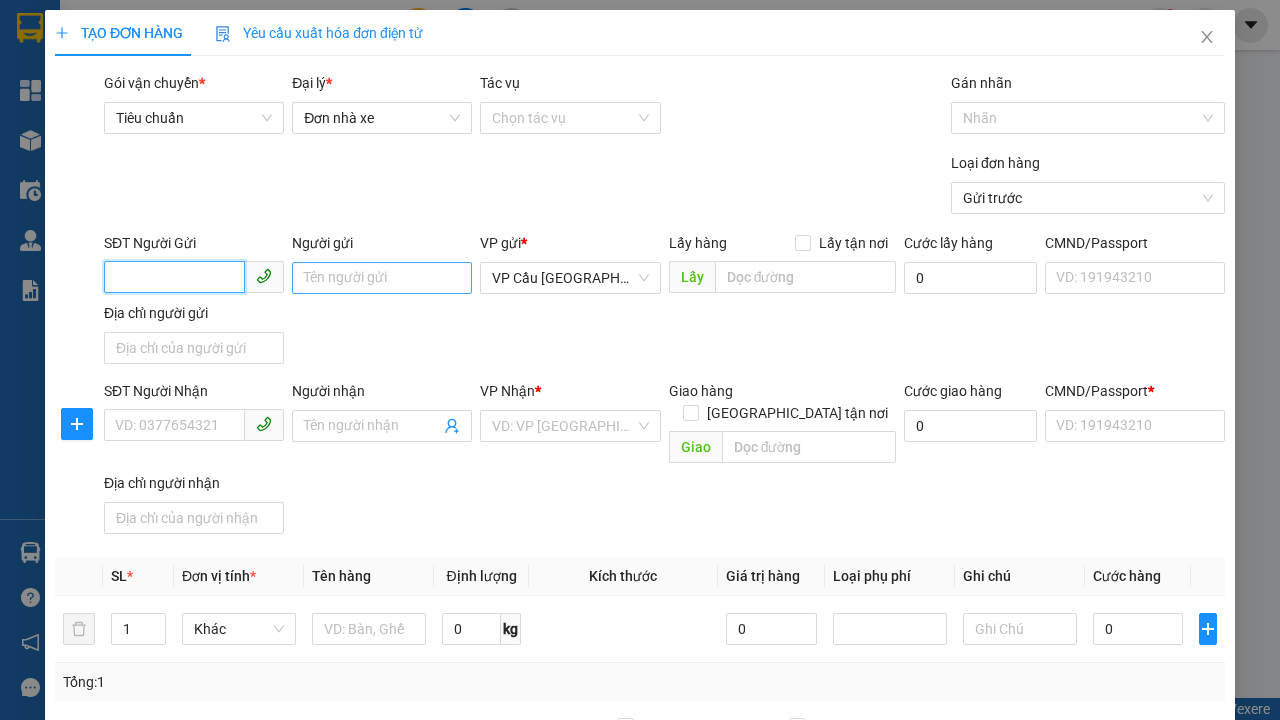 click on "SĐT Người Gửi" at bounding box center (174, 277) 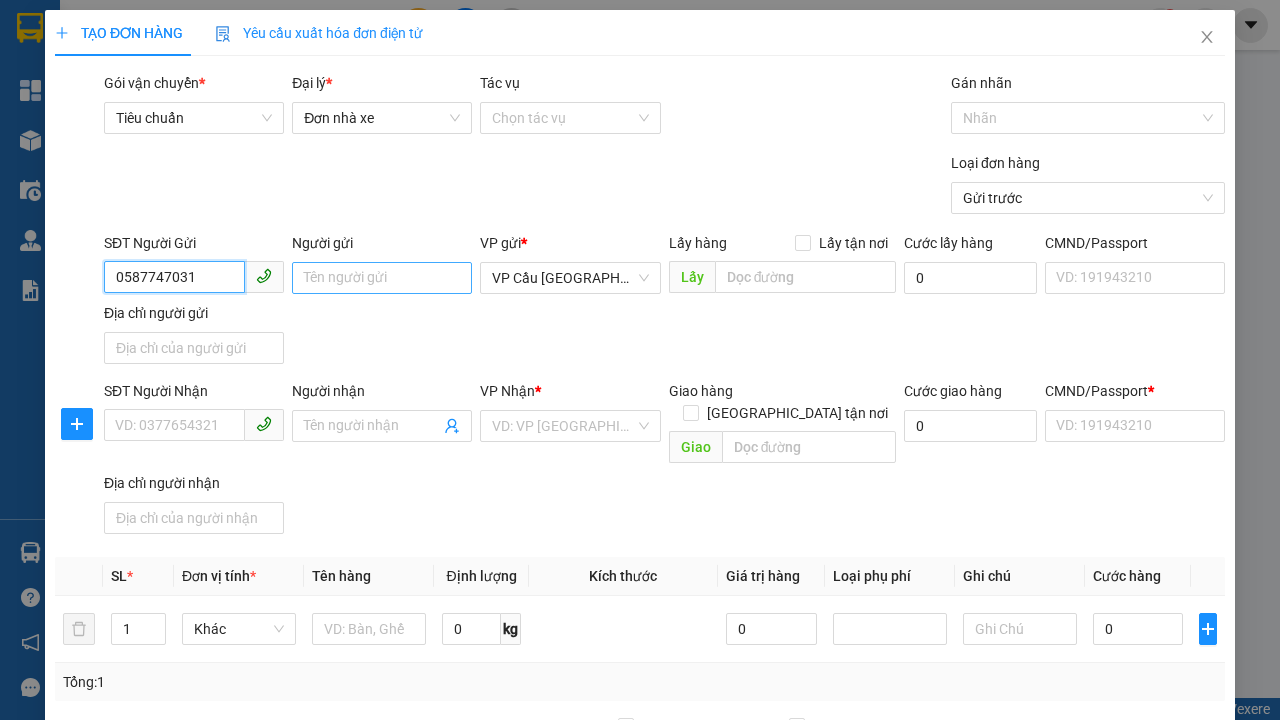 type on "0587747031" 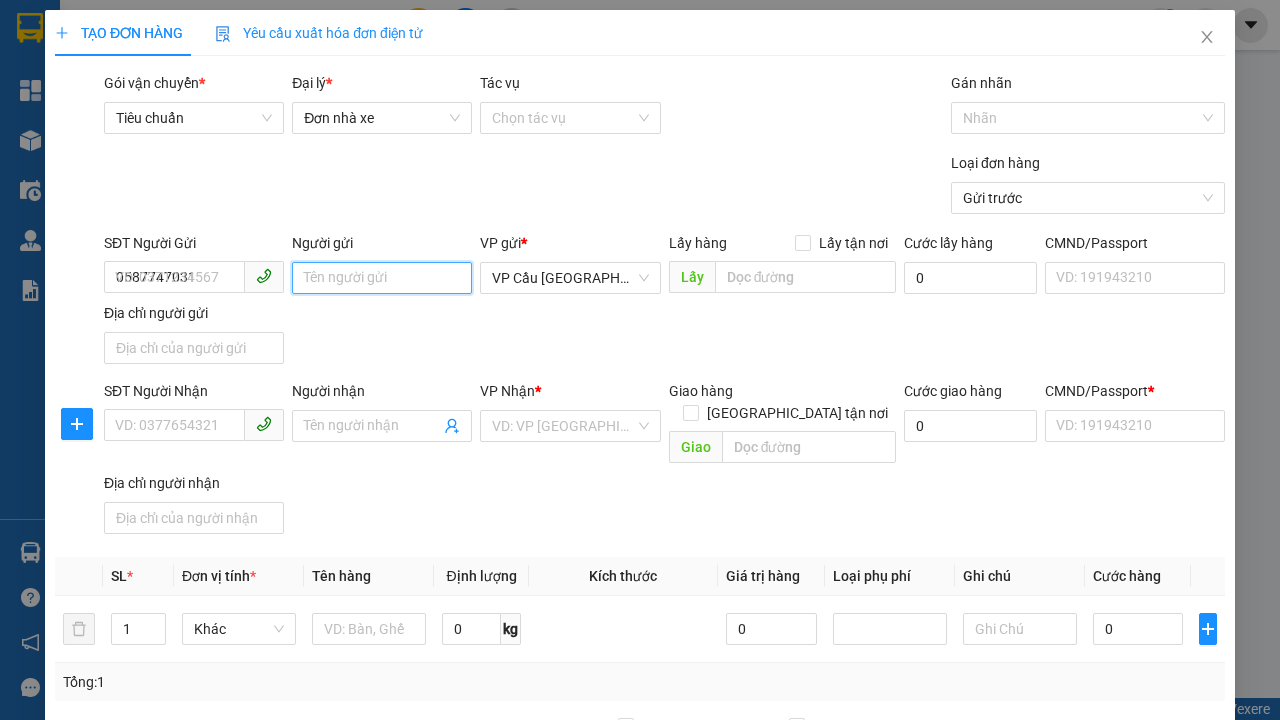 click on "Người gửi" at bounding box center (382, 278) 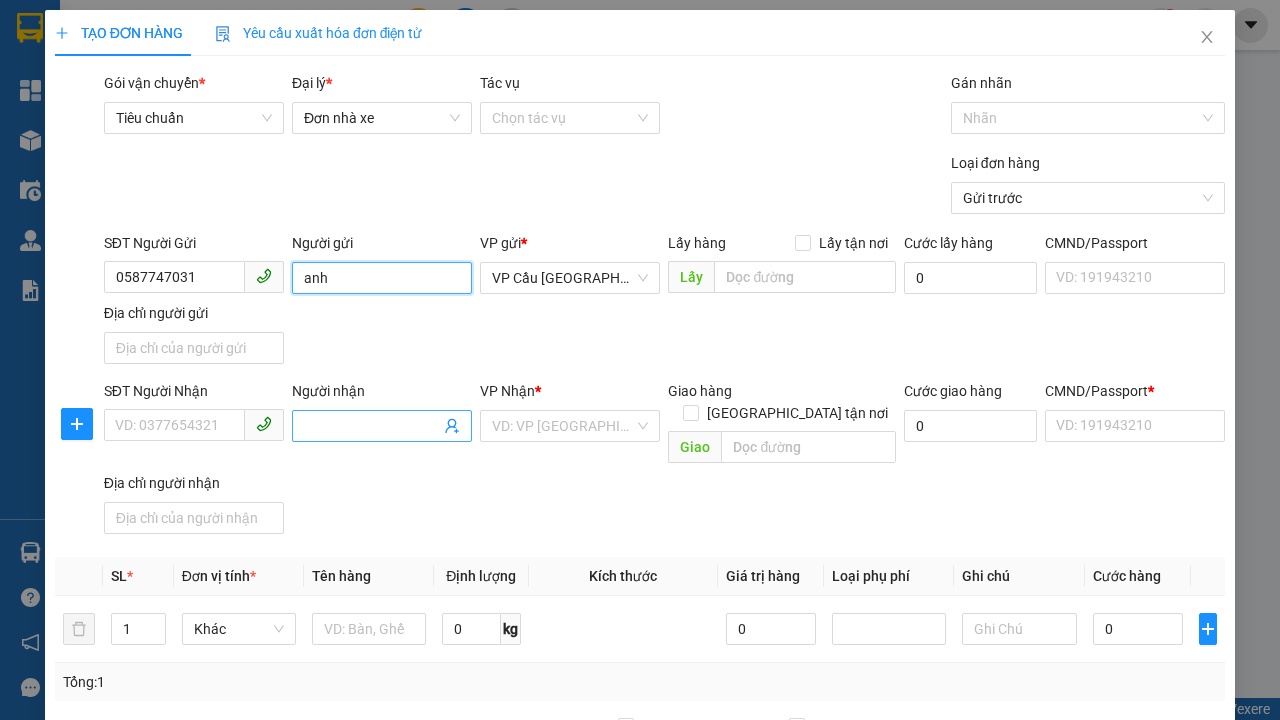 click on "VP Cầu [GEOGRAPHIC_DATA]" at bounding box center (570, 278) 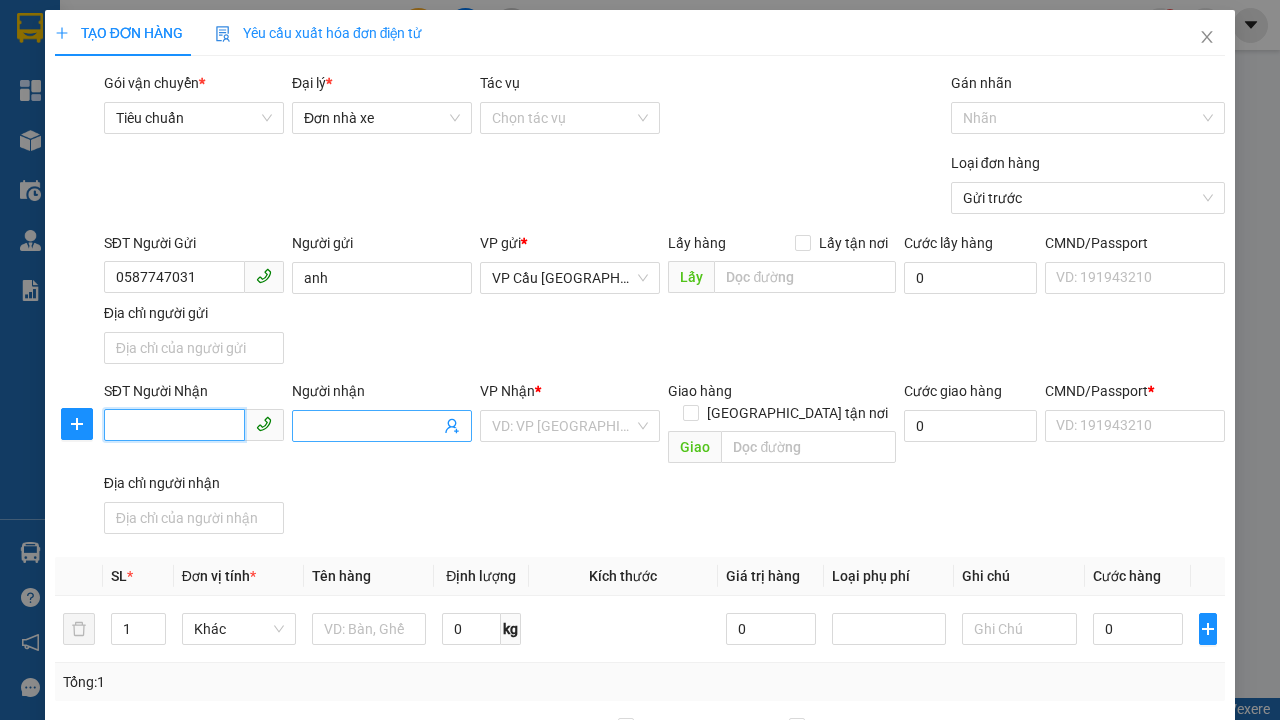 click on "SĐT Người Nhận" at bounding box center [174, 425] 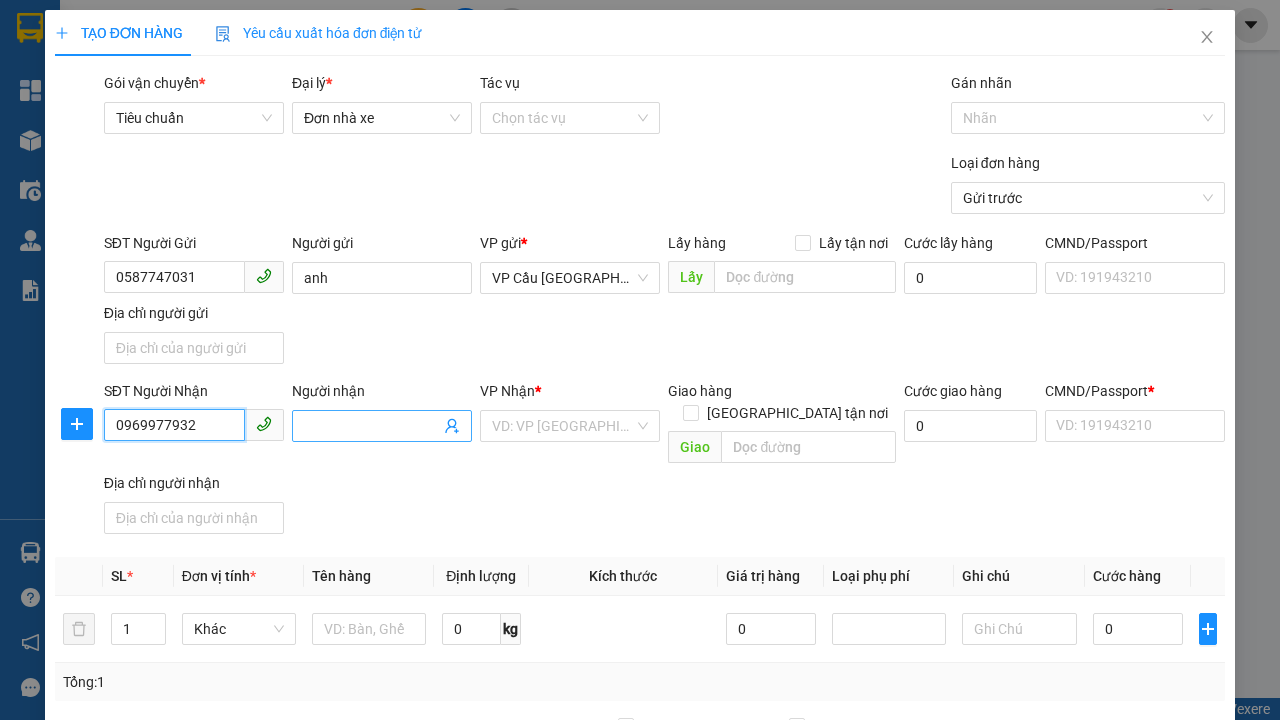 type on "0969977932" 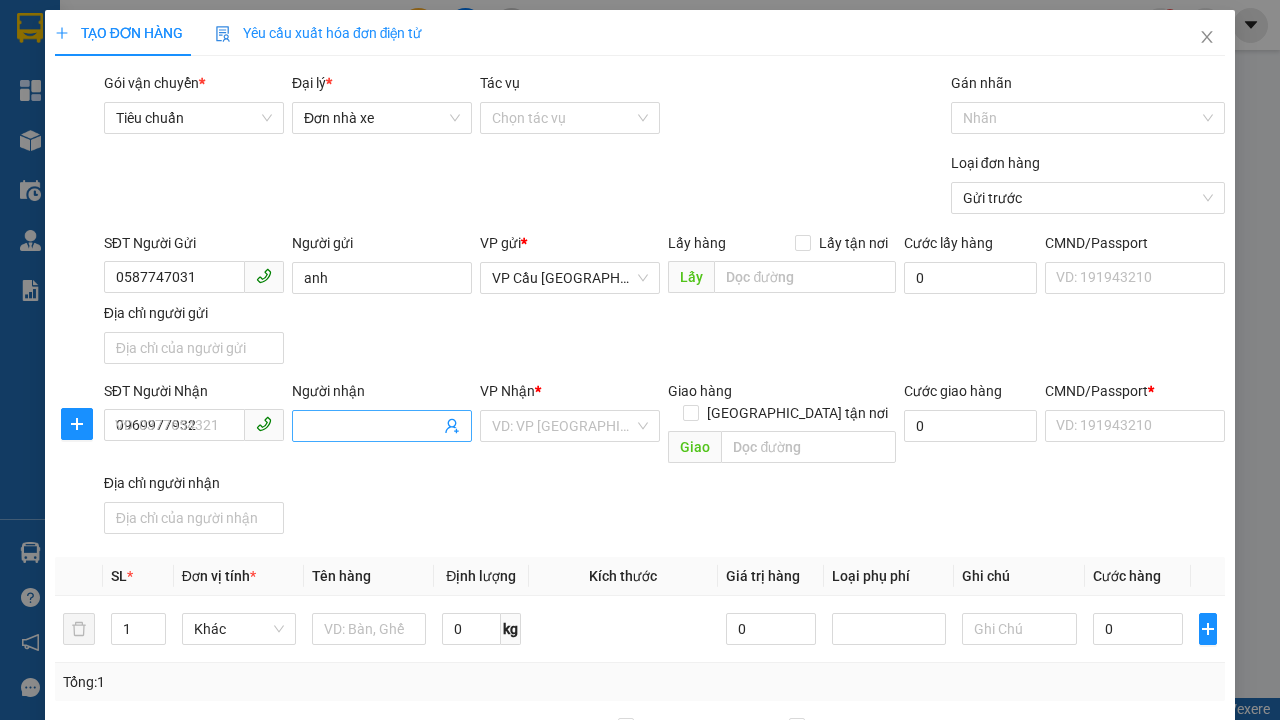 click on "Người nhận" at bounding box center [372, 426] 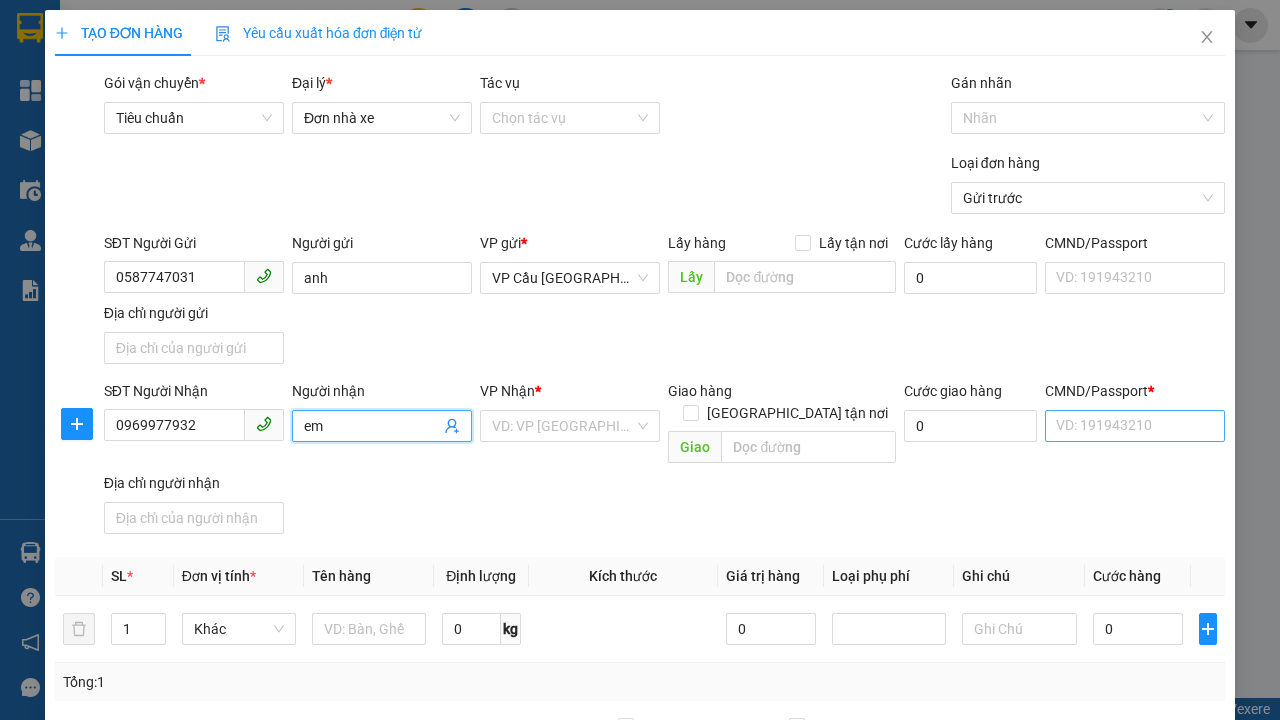 type on "em" 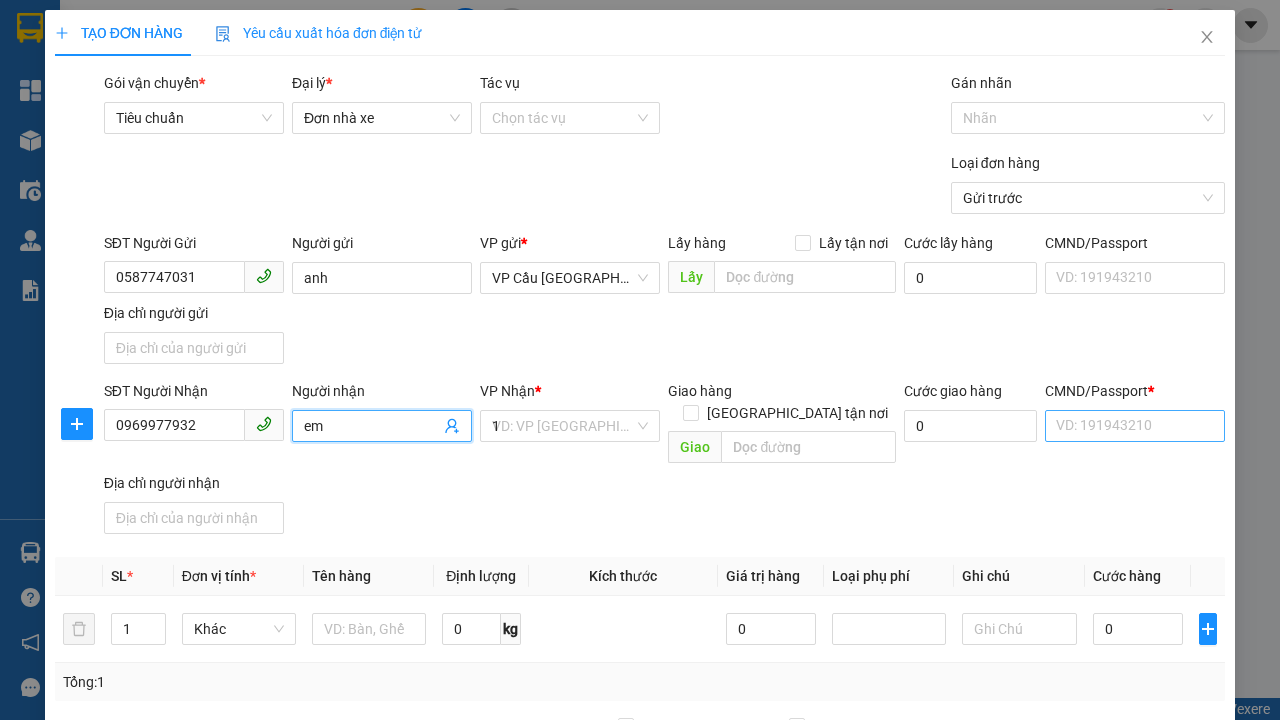 type on "1" 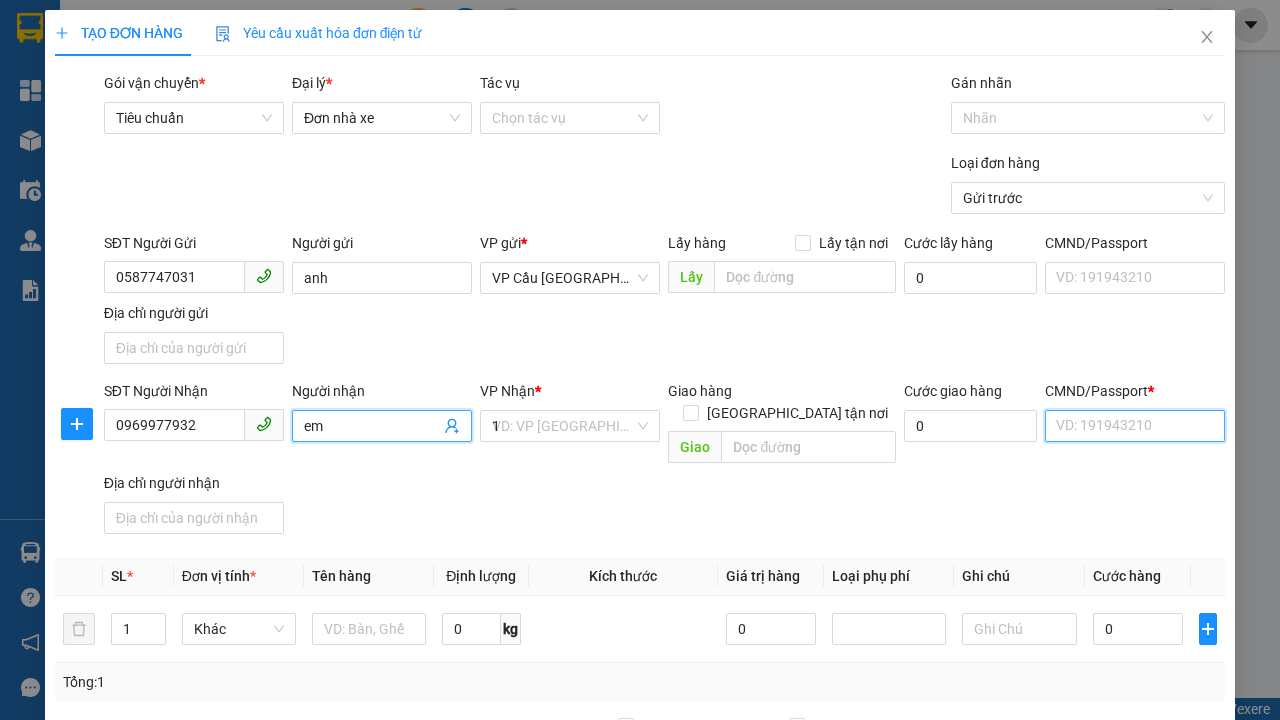 click on "CMND/Passport  *" at bounding box center (1135, 426) 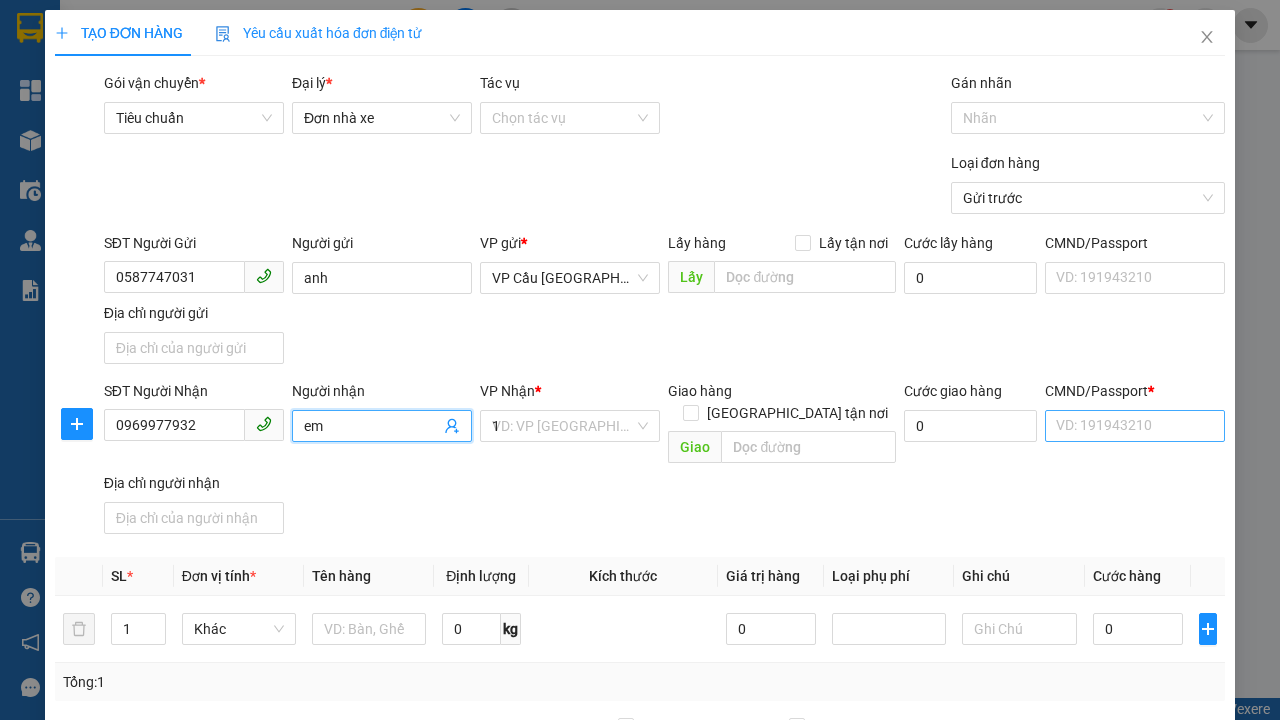 click on "SĐT Người Gửi 0587747031 Người gửi anh VP gửi  * VP Cầu [GEOGRAPHIC_DATA] Lấy hàng Lấy tận nơi Lấy Cước lấy hàng 0 CMND/Passport VD: [PASSPORT] Địa chỉ người gửi" at bounding box center (664, 302) 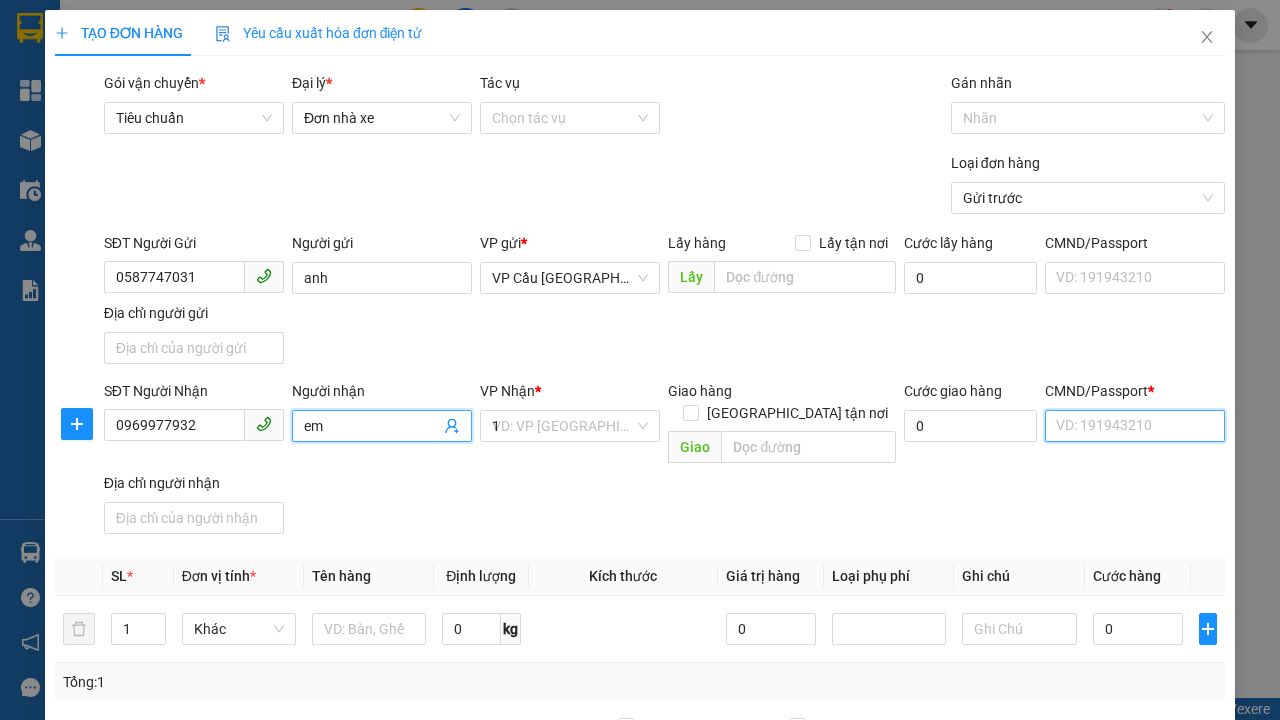 click on "CMND/Passport  *" at bounding box center [1135, 426] 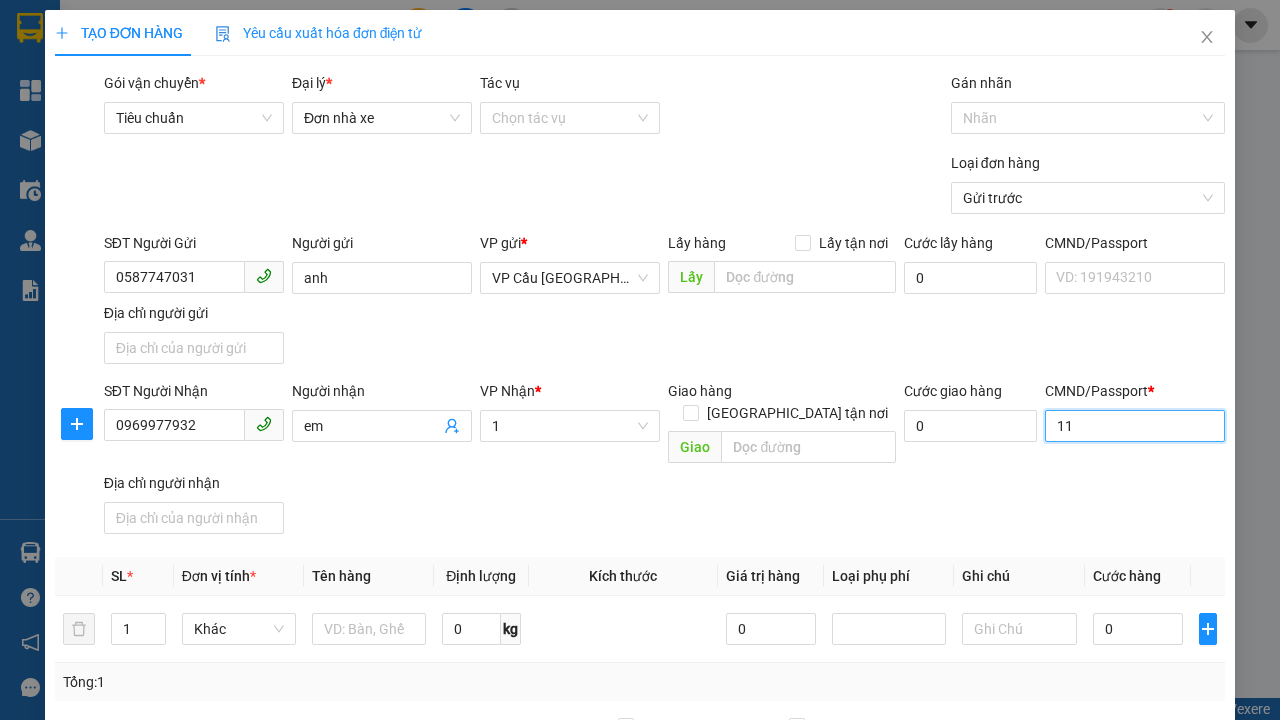 type on "11" 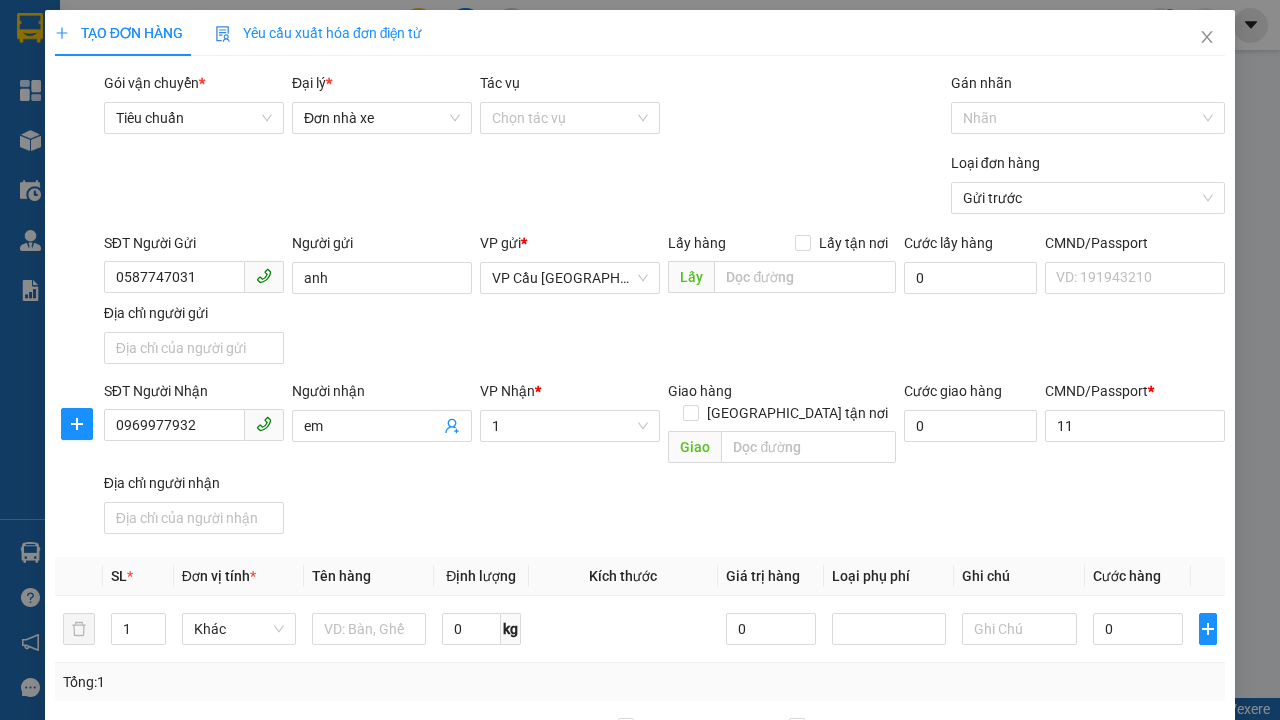 click on "SĐT Người Nhận 0969977932 Người nhận em VP Nhận  * 1 Giao hàng [GEOGRAPHIC_DATA] tận nơi Giao Cước giao hàng 0 CMND/Passport  * 11 11 Địa chỉ người nhận" at bounding box center [664, 461] 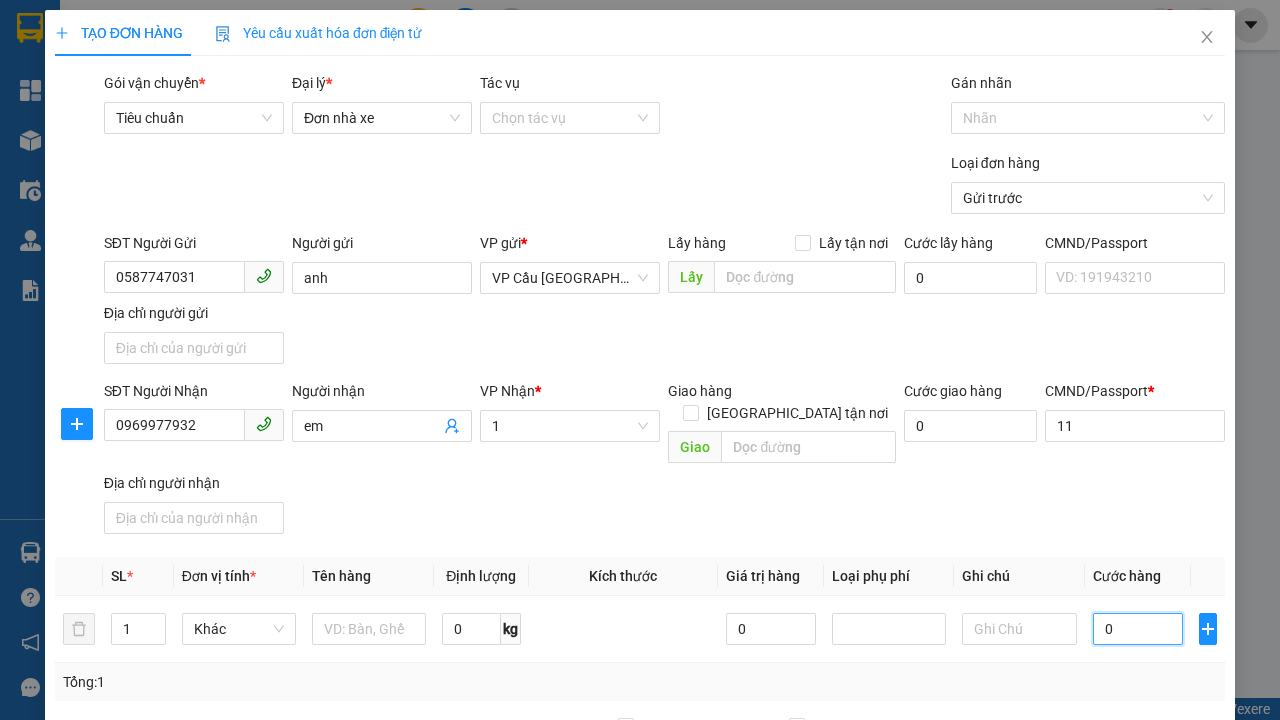 click on "0" at bounding box center [1138, 629] 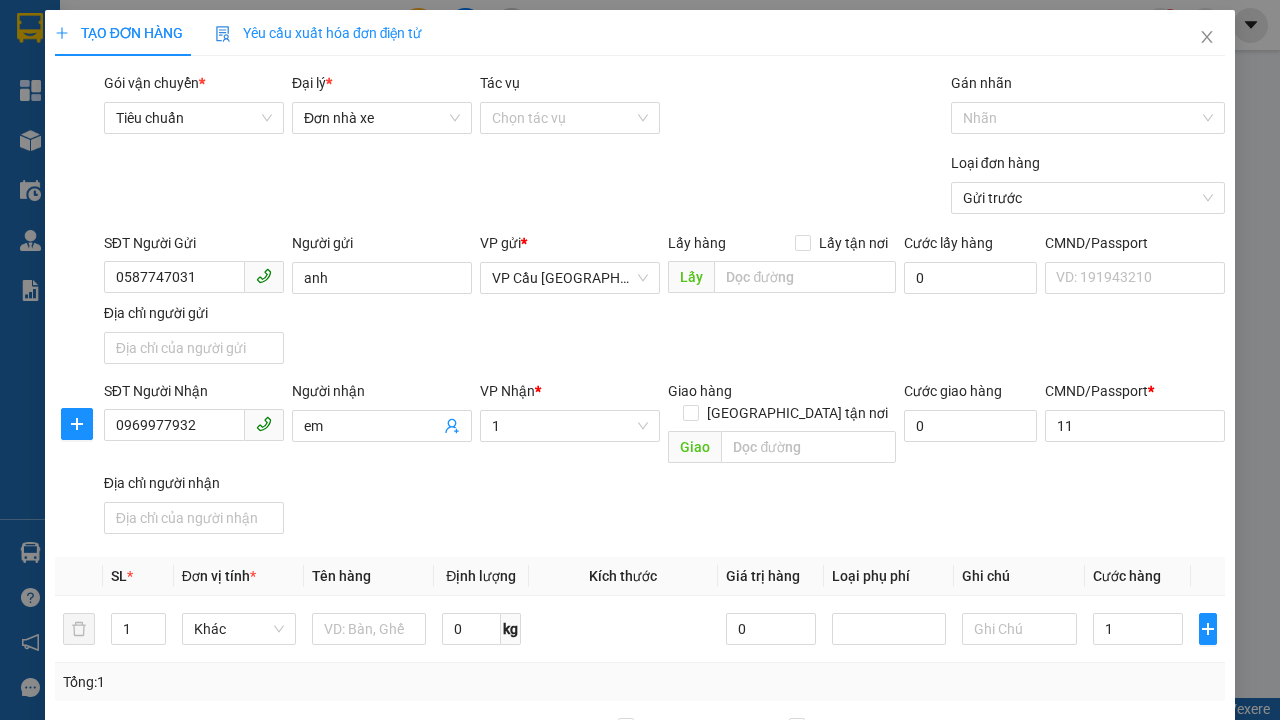 click on "Ghi chú" at bounding box center [1019, 576] 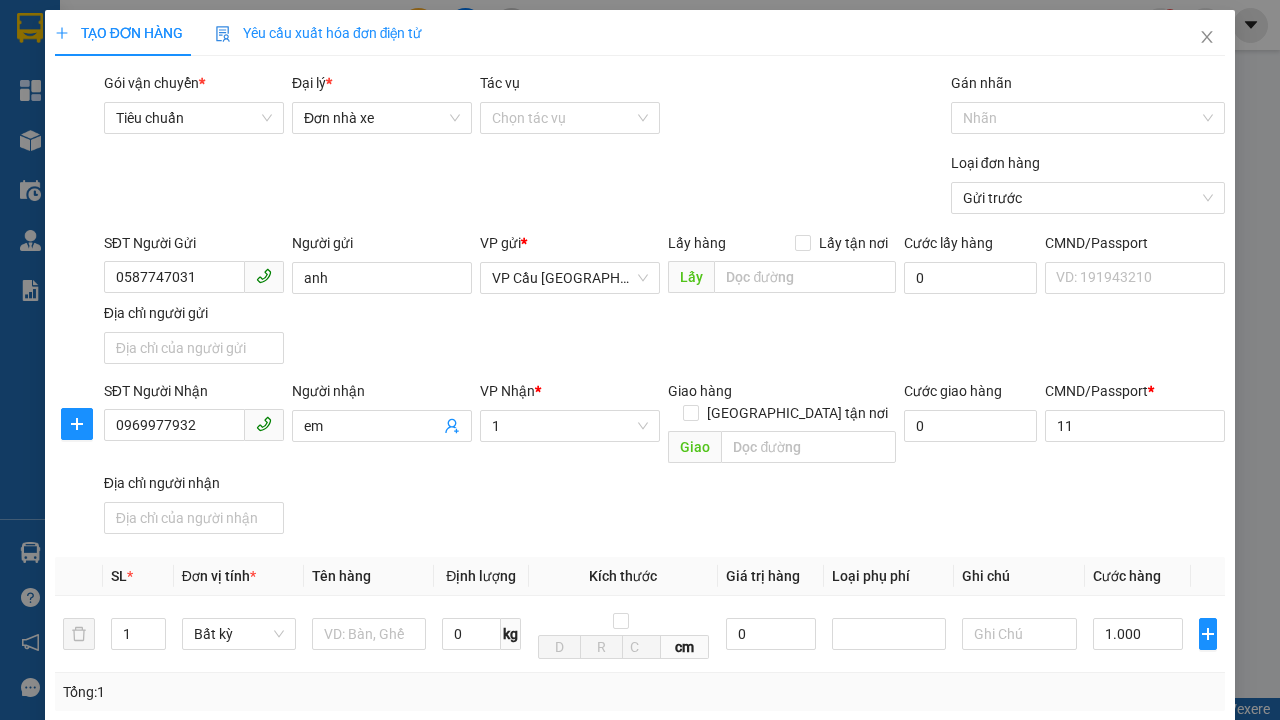 type on "300" 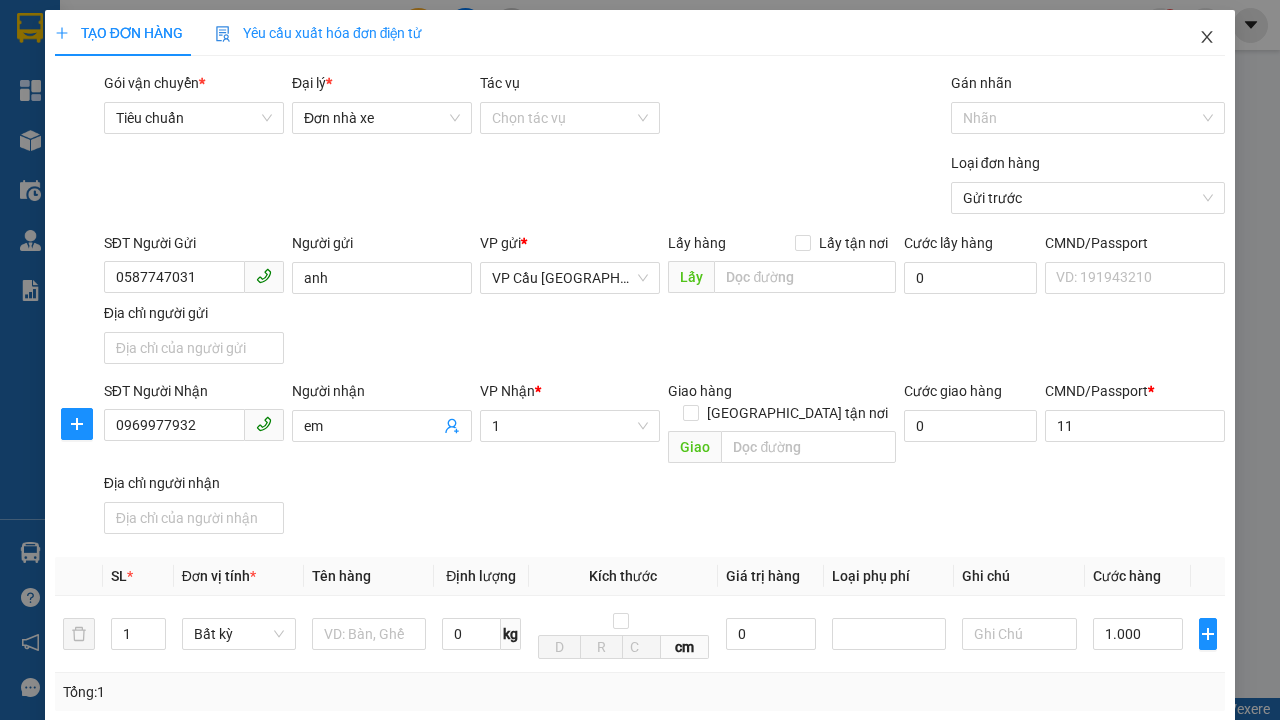click on "[PERSON_NAME]" at bounding box center [1027, 1079] 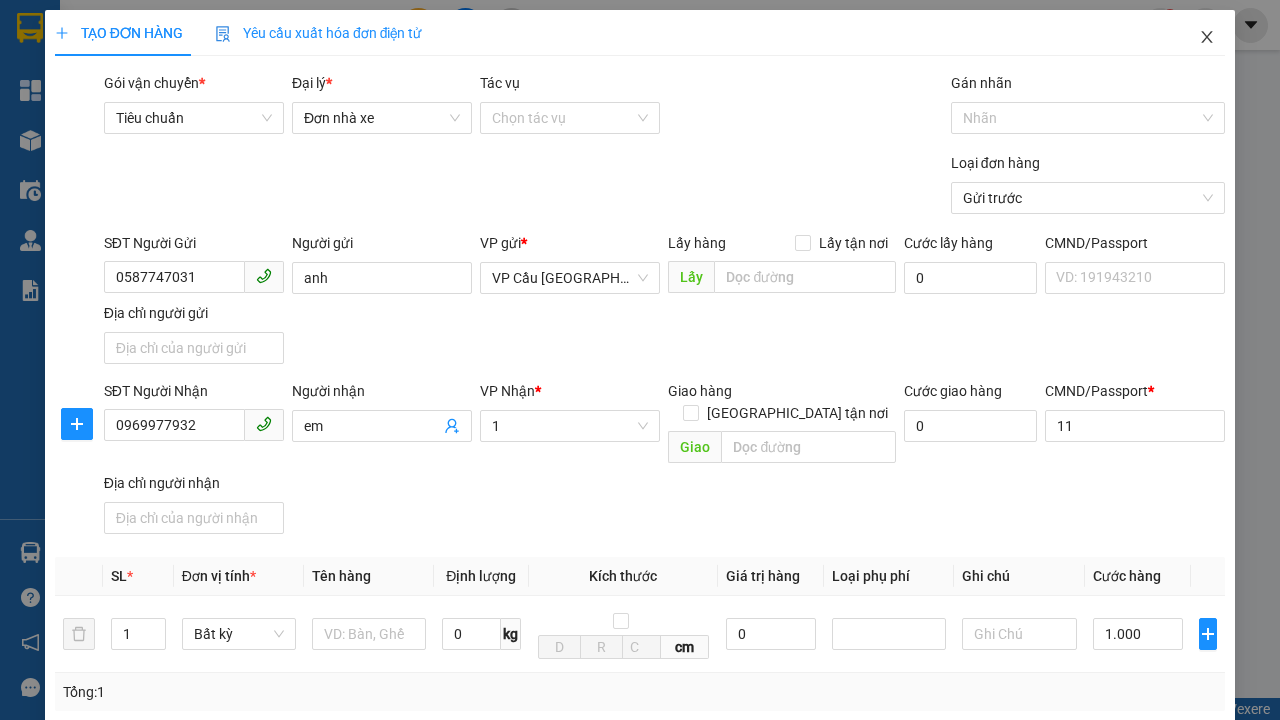 scroll, scrollTop: 0, scrollLeft: 0, axis: both 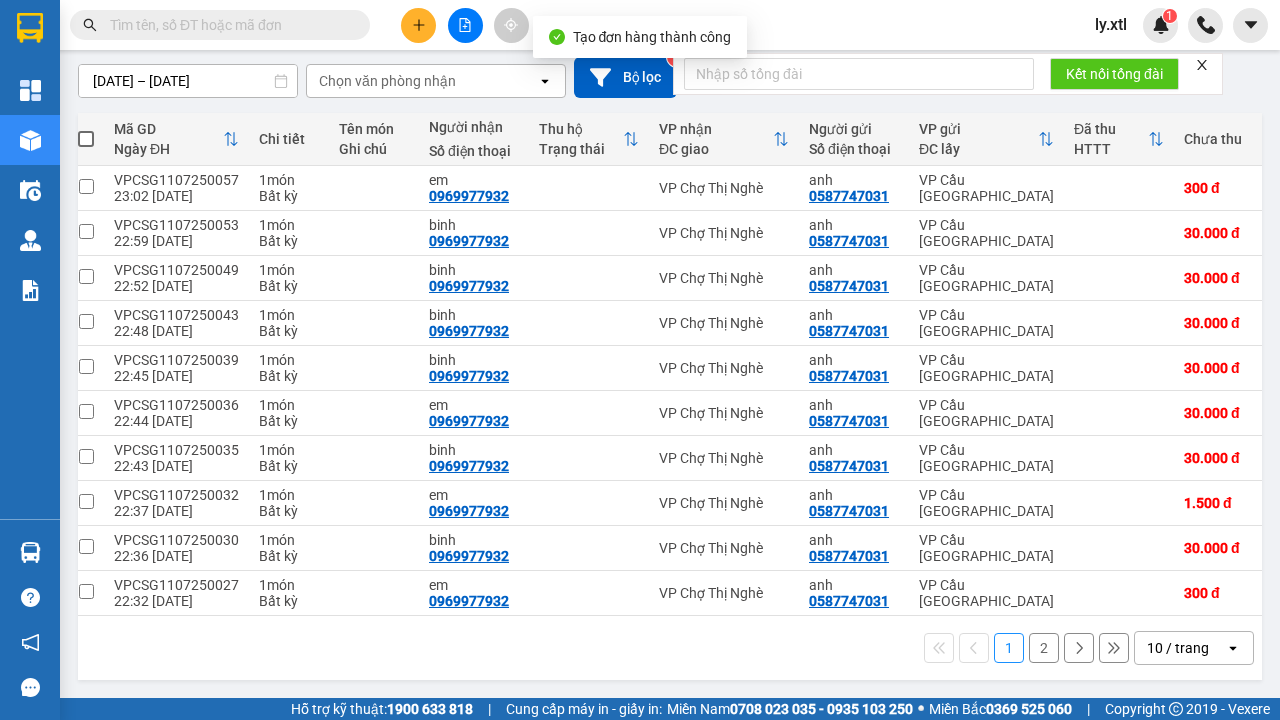 click at bounding box center (86, 186) 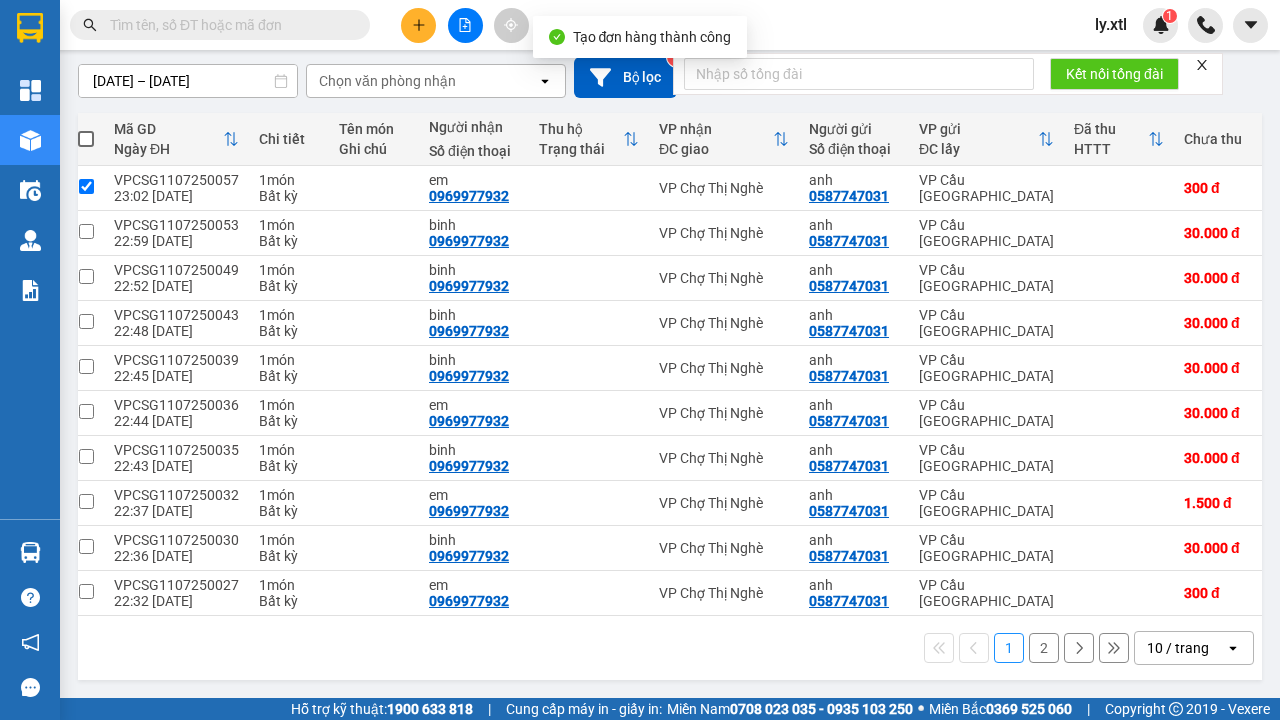 checkbox on "true" 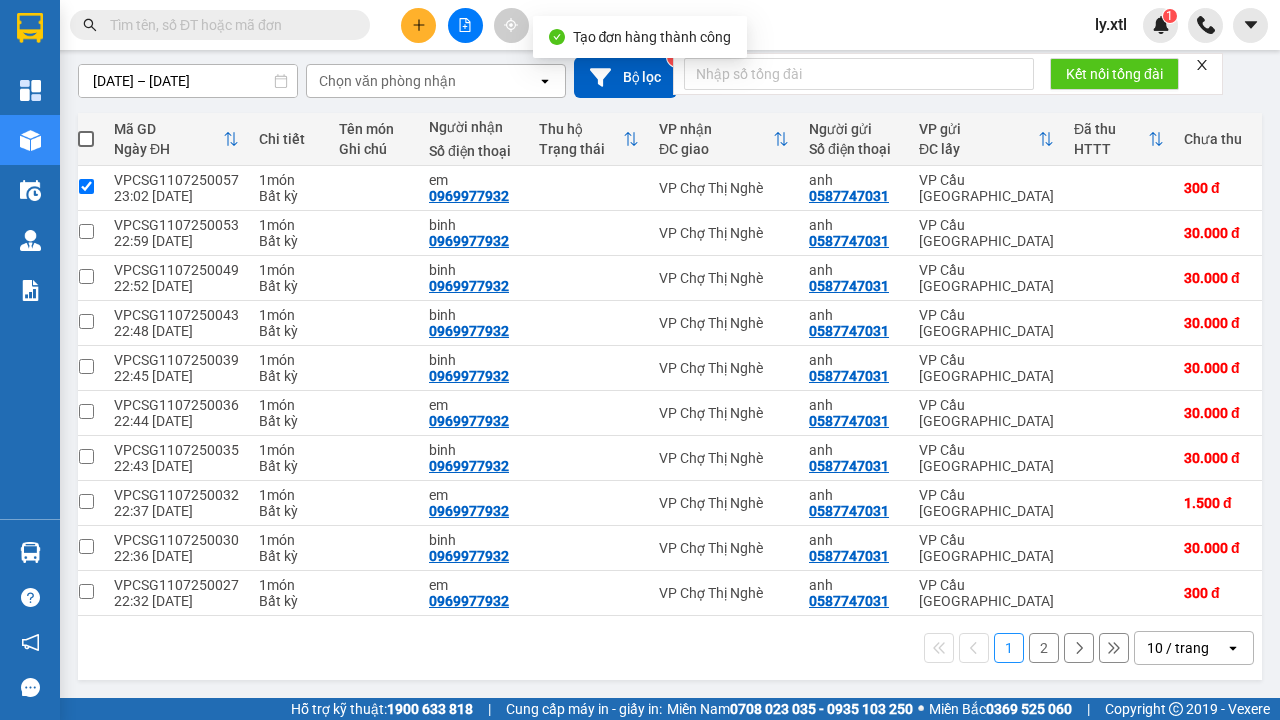 click on "Lên hàng" at bounding box center (1048, -9) 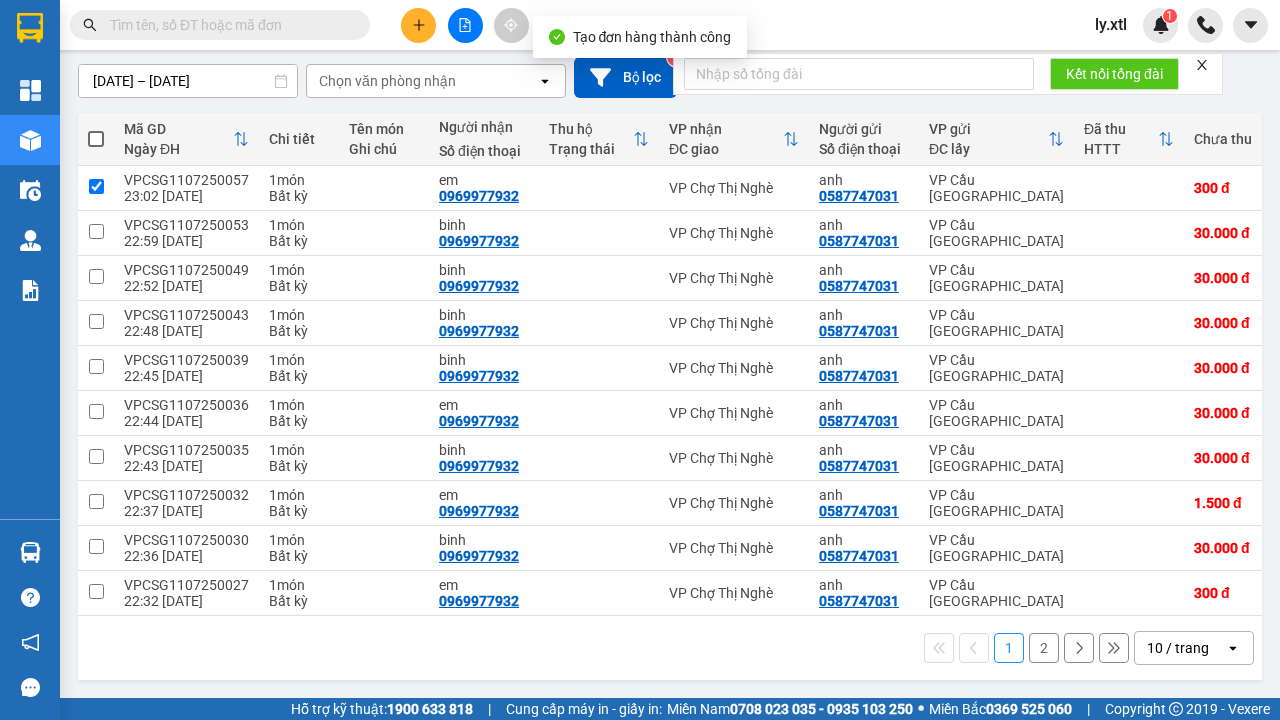 scroll, scrollTop: 0, scrollLeft: 0, axis: both 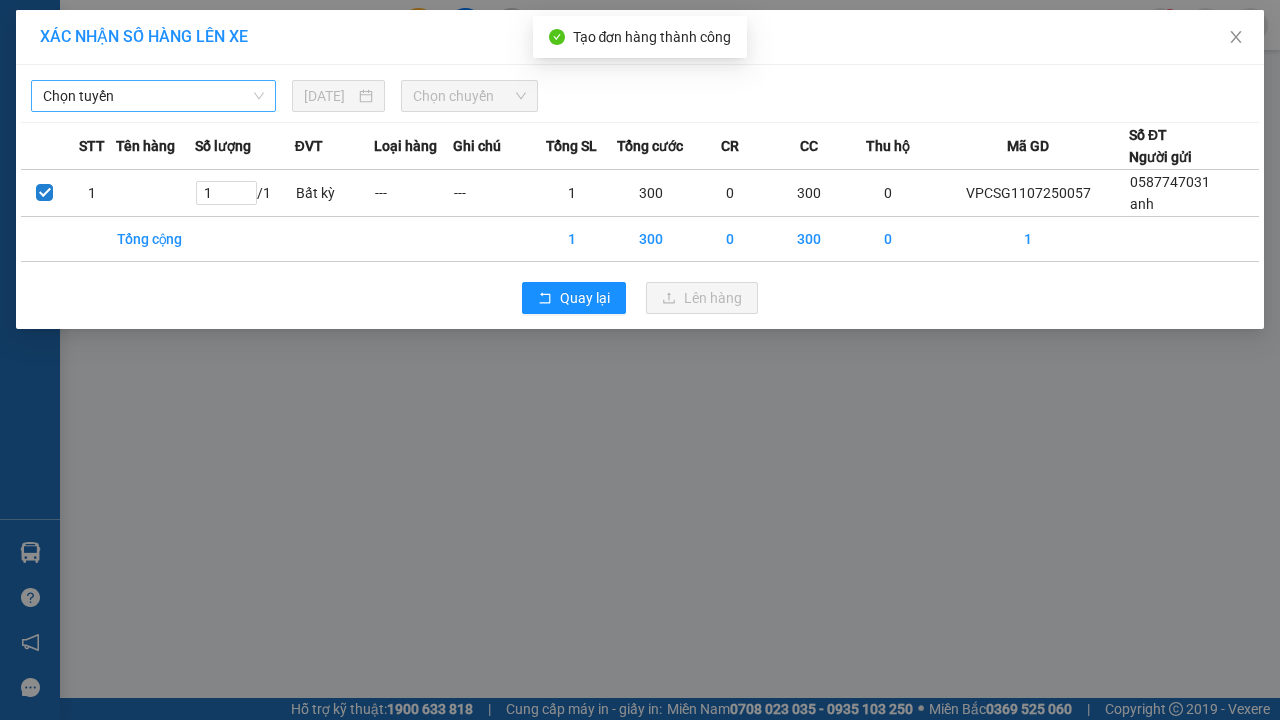 click on "Chọn tuyến" at bounding box center (153, 96) 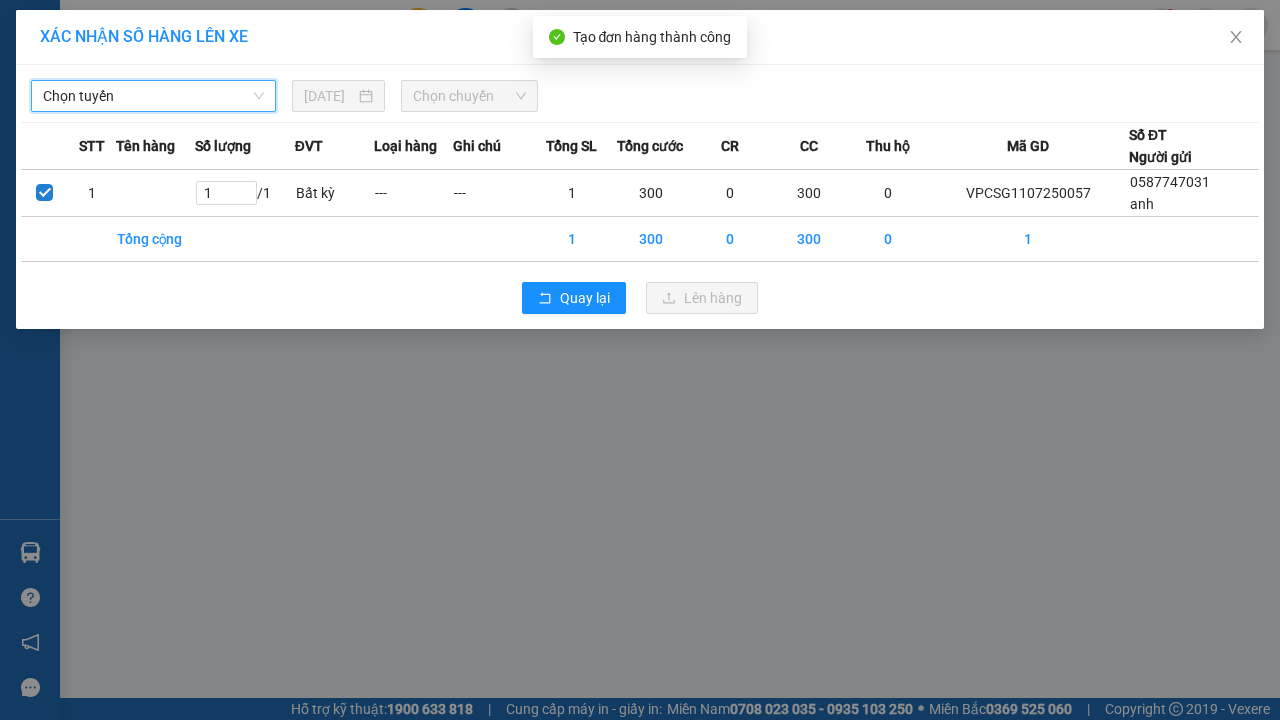 click on "[DATE]" at bounding box center [329, 96] 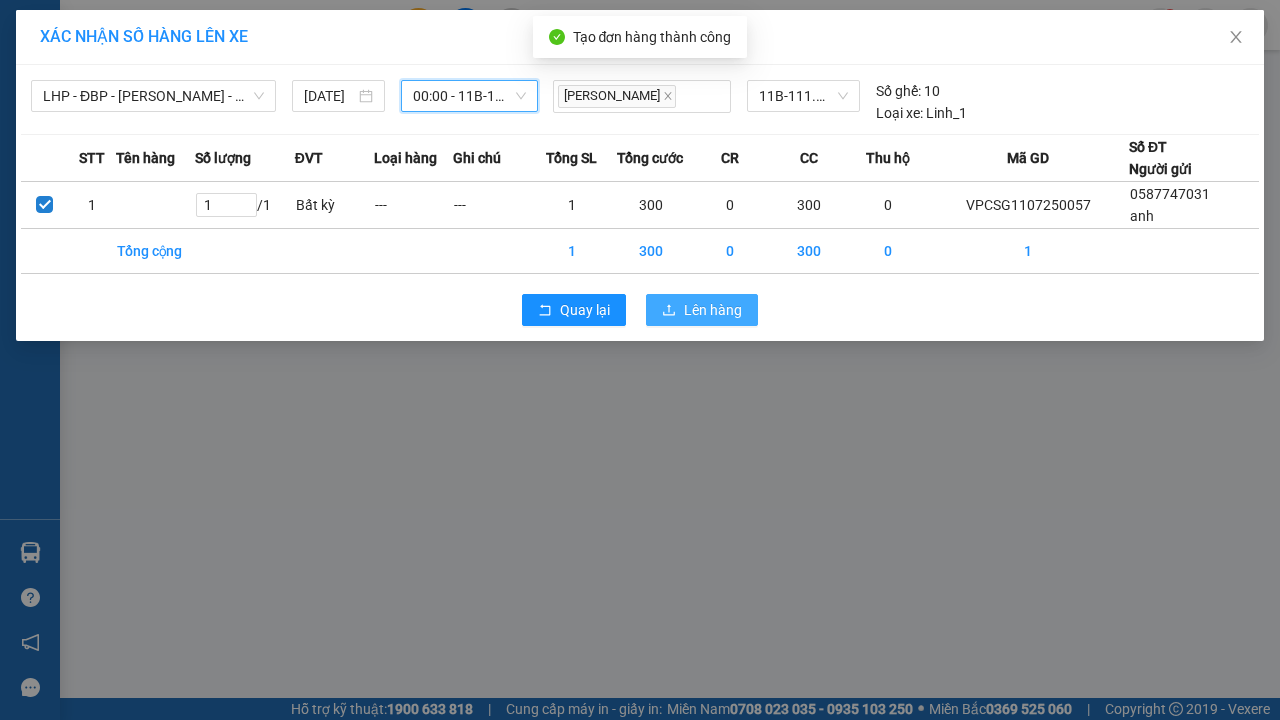 click on "Lên hàng" at bounding box center (713, 310) 